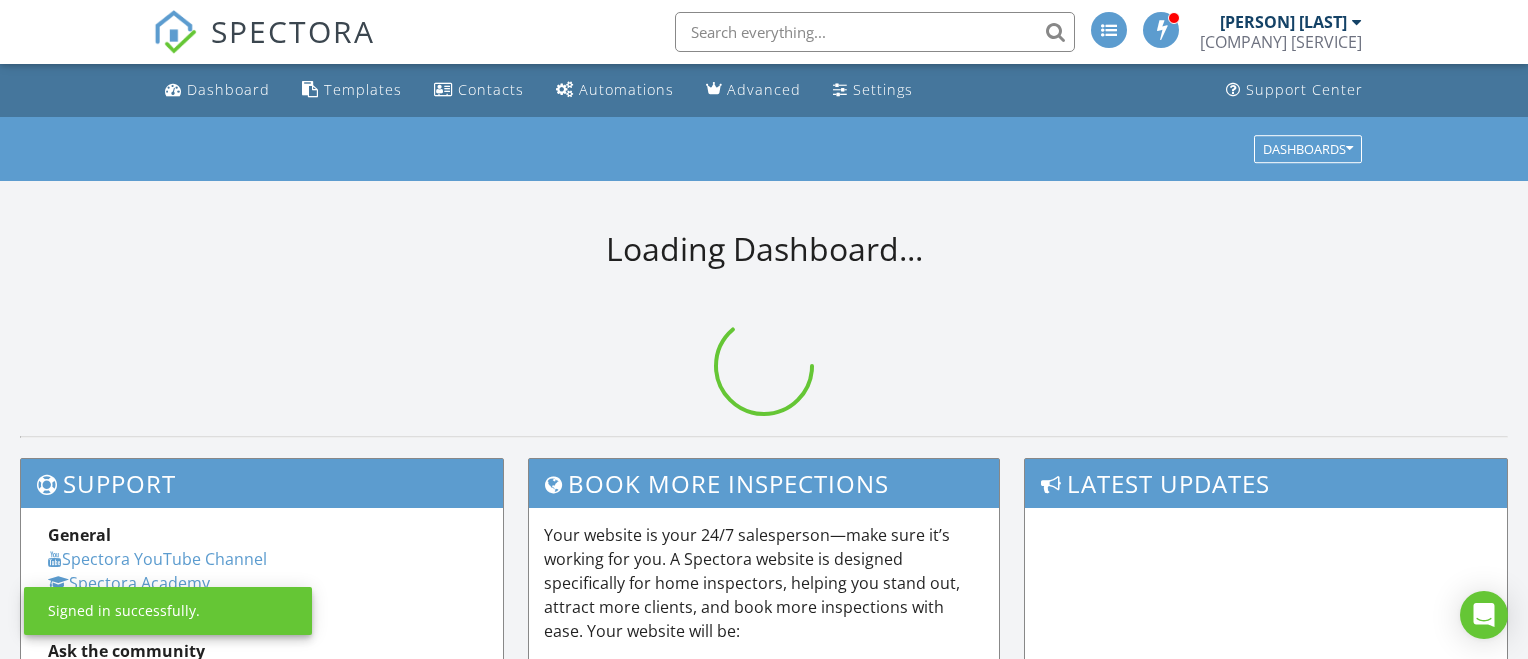 scroll, scrollTop: 0, scrollLeft: 0, axis: both 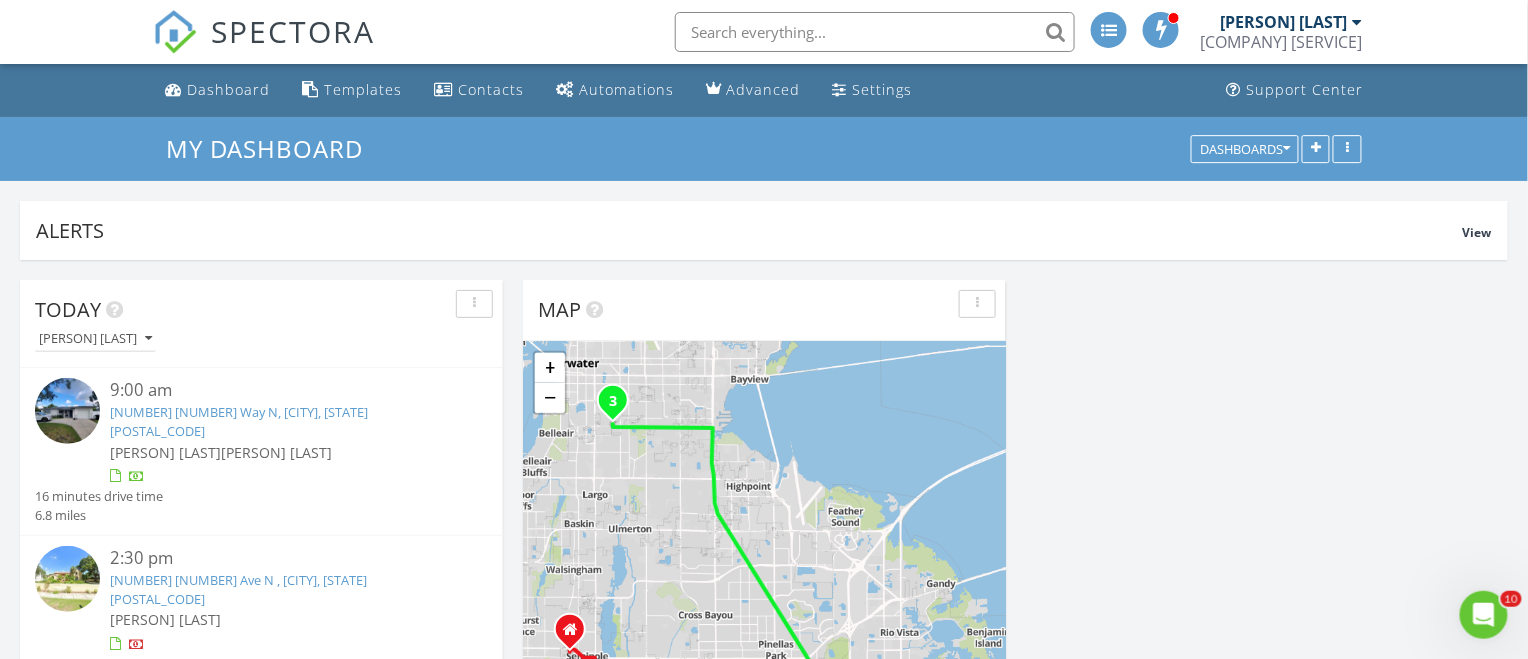 click on "[NUMBER] [STREET] N, [CITY], [STATE] [POSTAL_CODE]" at bounding box center (239, 421) 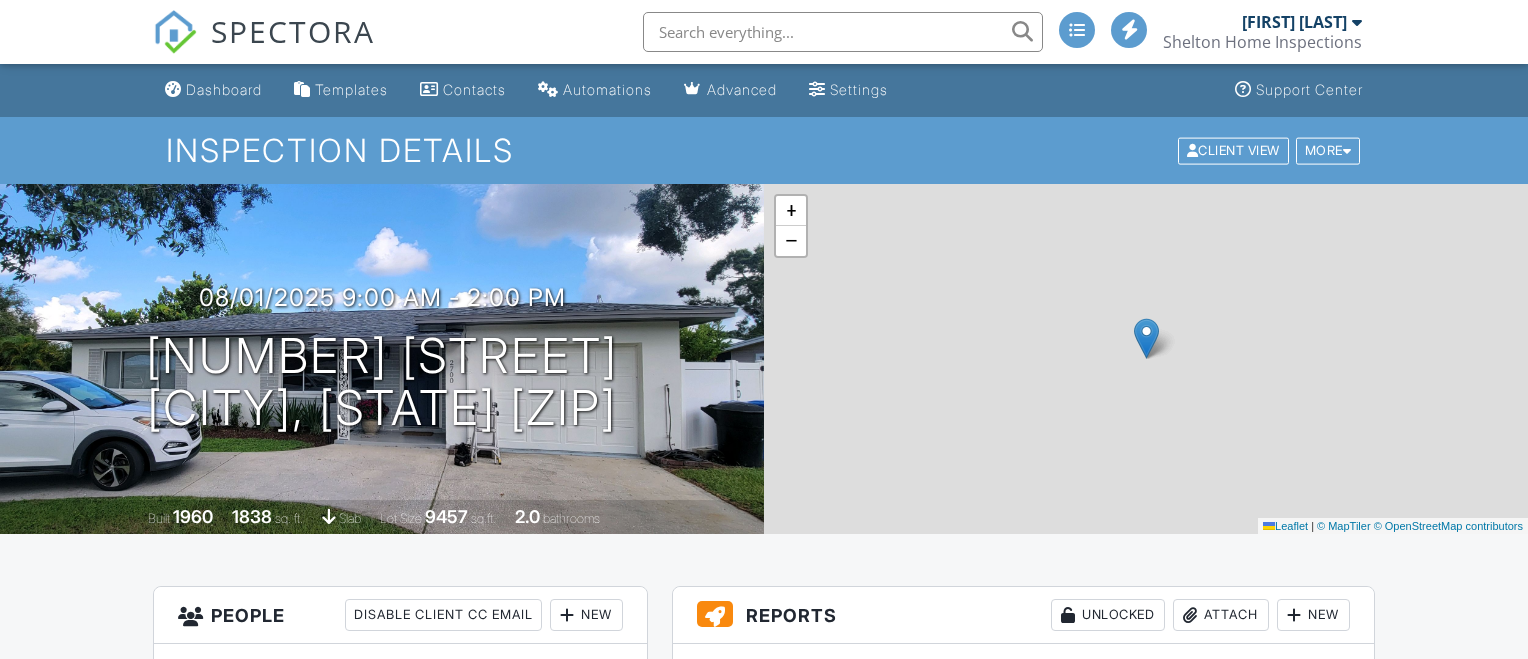 scroll, scrollTop: 400, scrollLeft: 0, axis: vertical 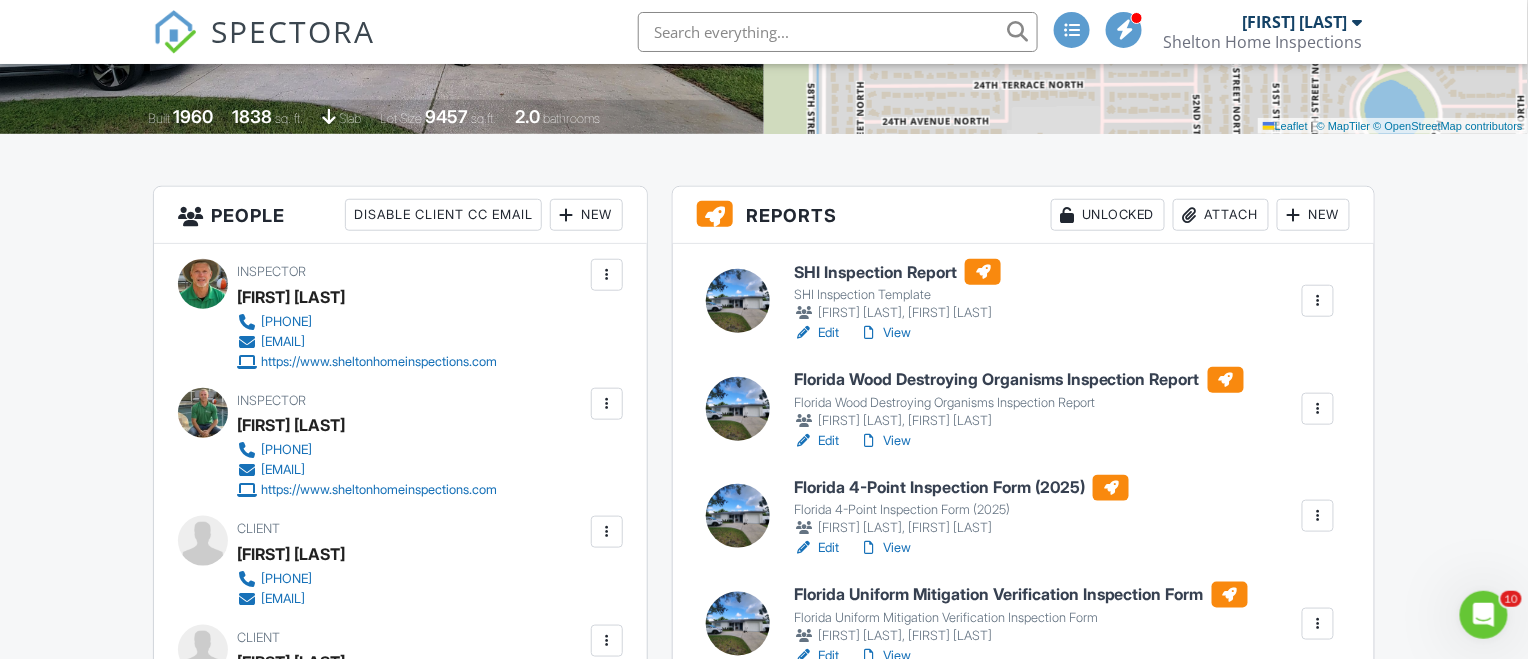 click on "View" at bounding box center (885, 333) 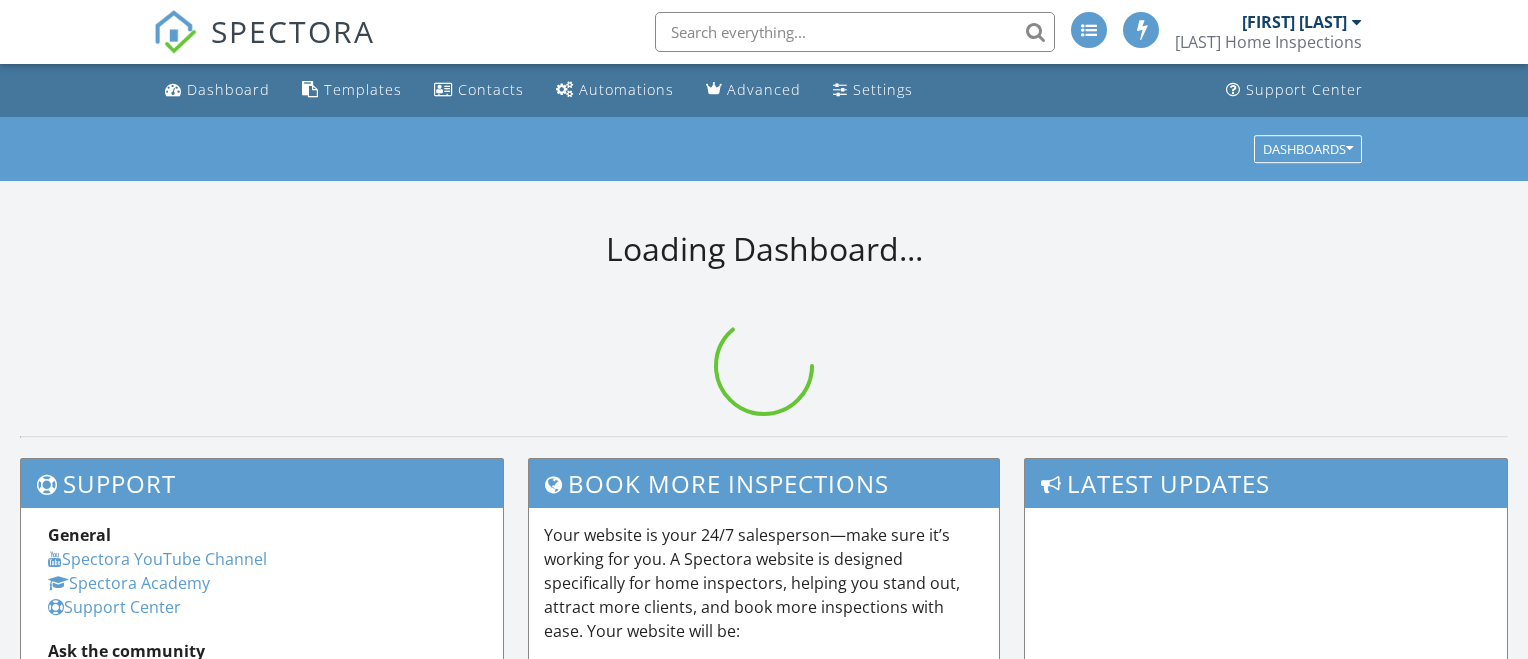 scroll, scrollTop: 0, scrollLeft: 0, axis: both 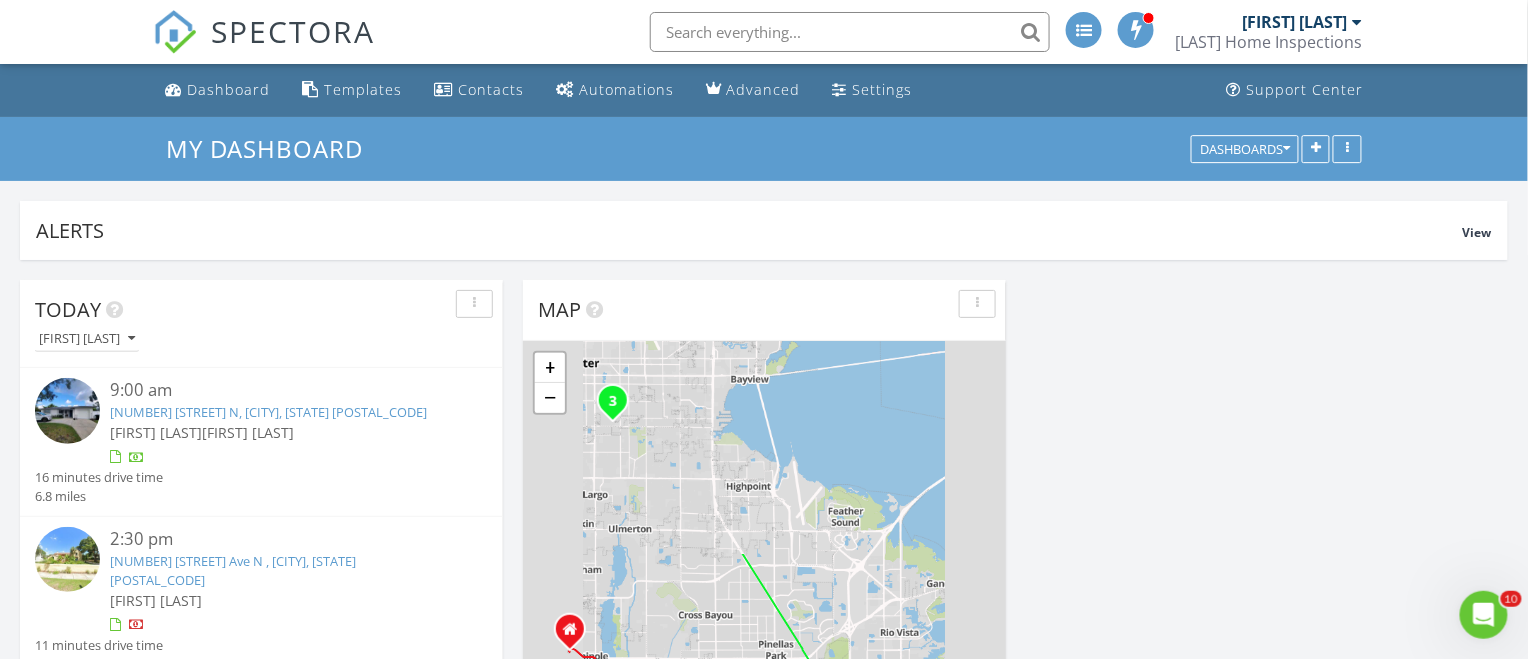 click on "2700 52nd Way N, St. Petersburg, FL 33710" at bounding box center (268, 412) 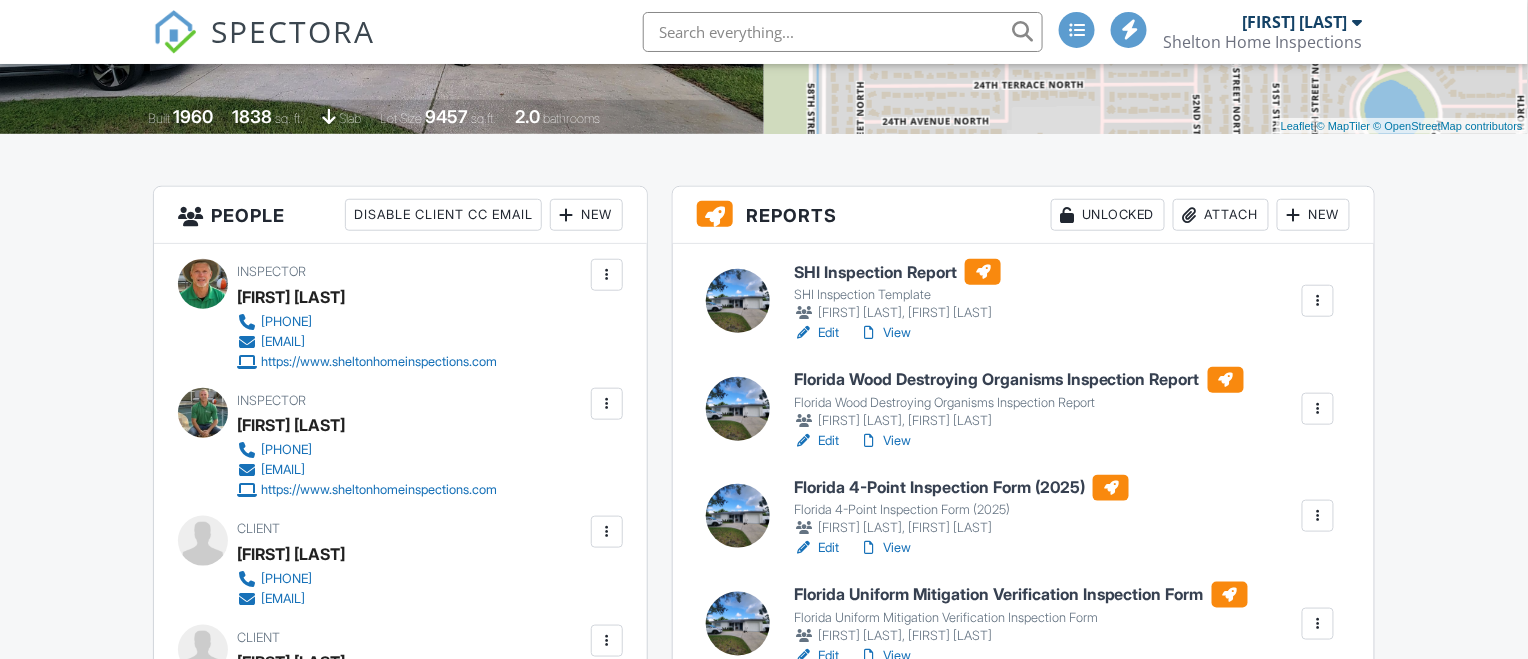 scroll, scrollTop: 0, scrollLeft: 0, axis: both 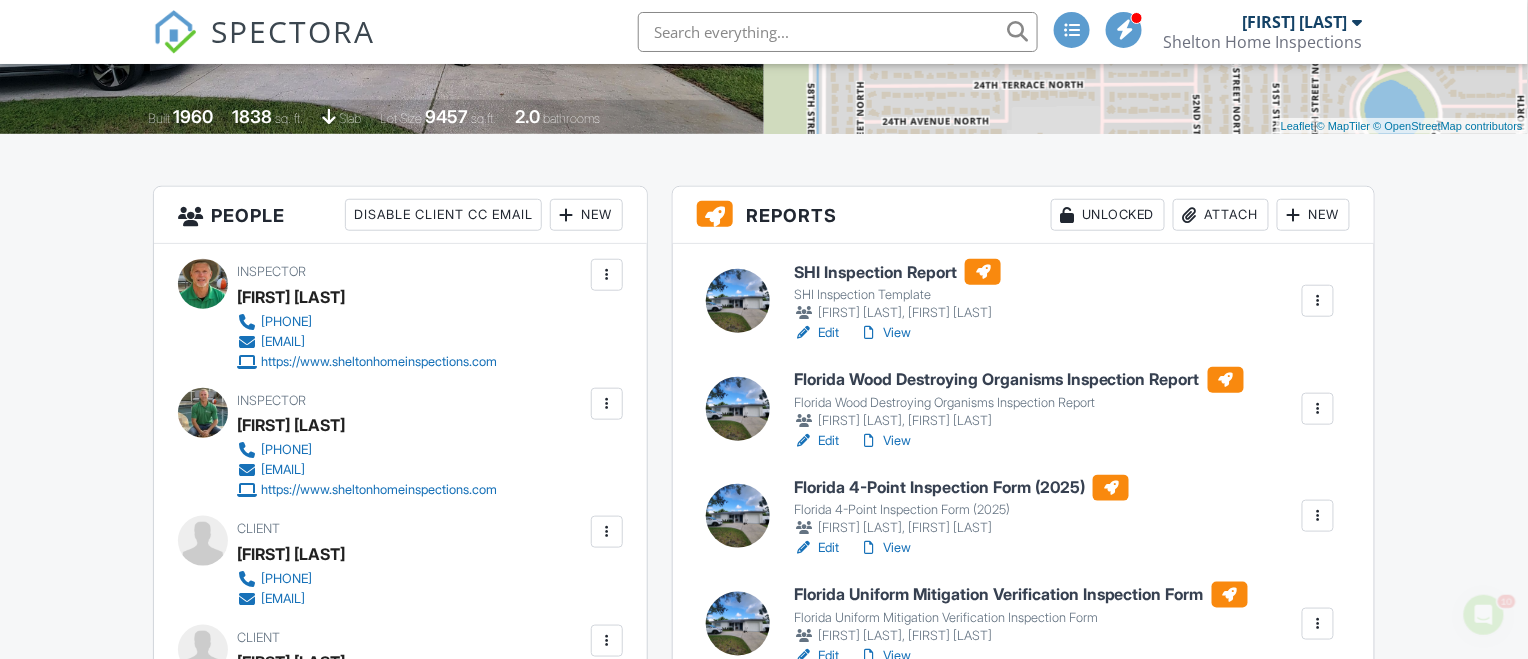 click on "View" at bounding box center (885, 333) 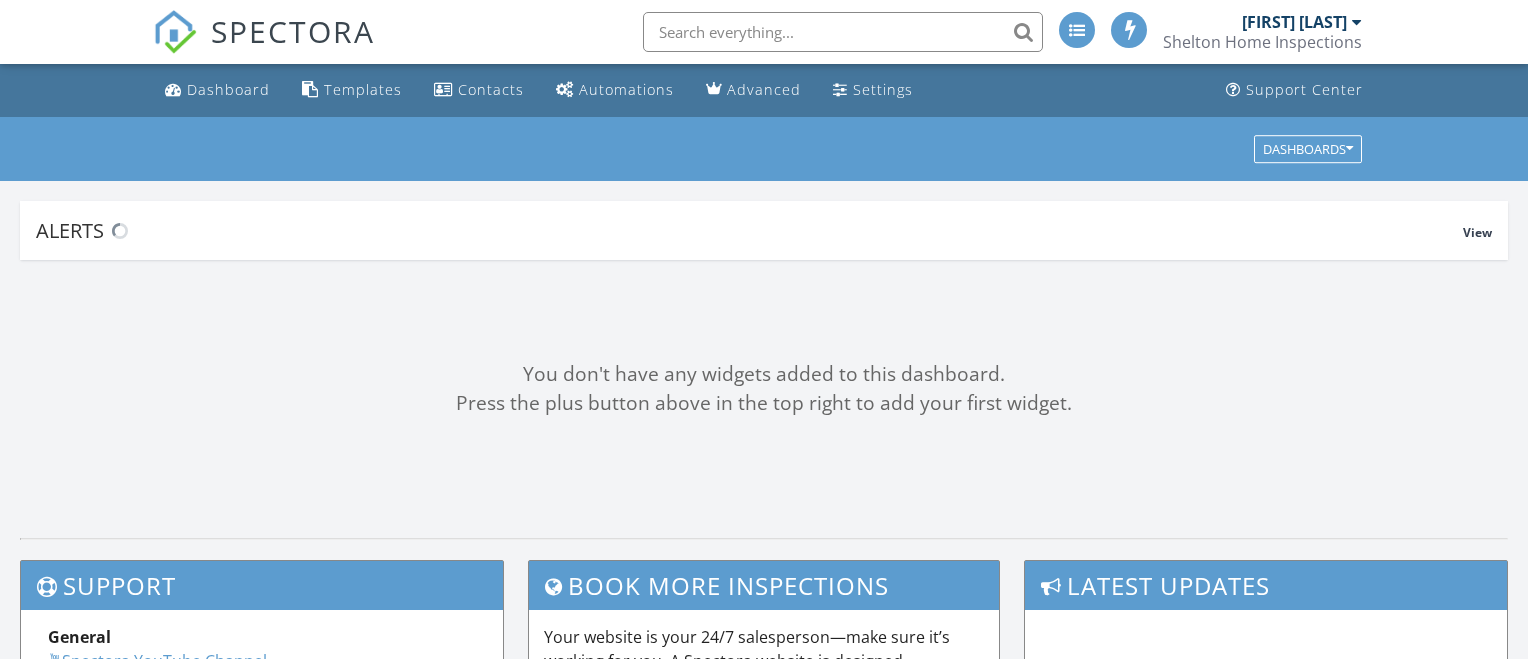 scroll, scrollTop: 0, scrollLeft: 0, axis: both 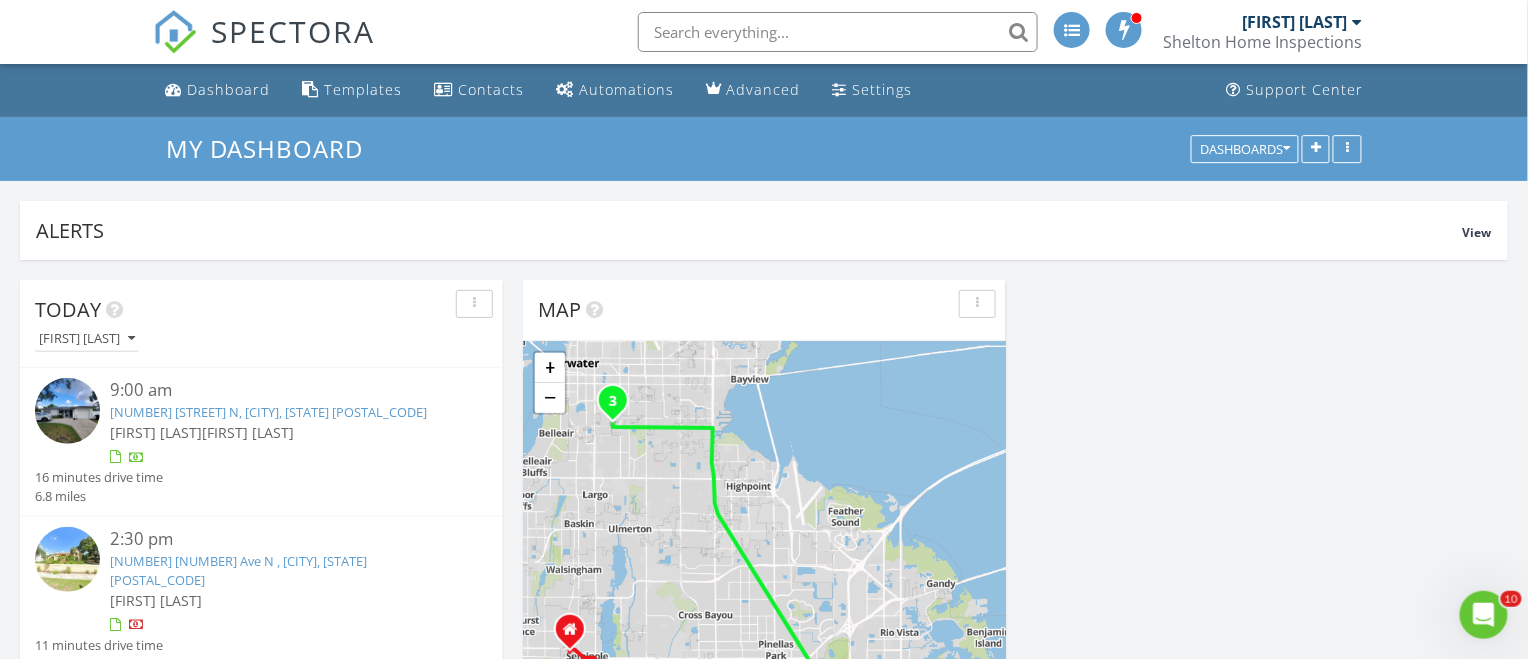 click on "[NUMBER] [STREET] N, [CITY], [STATE] [POSTAL_CODE]" at bounding box center [268, 412] 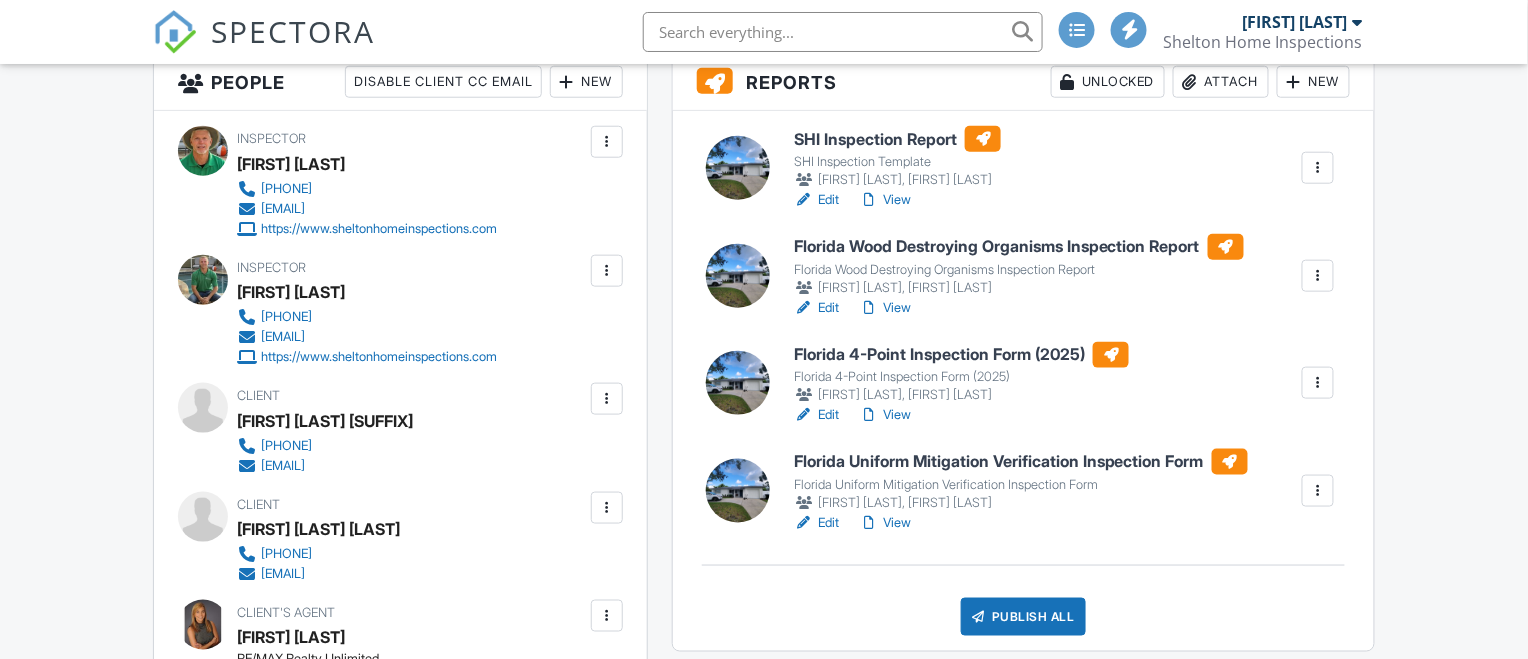 scroll, scrollTop: 533, scrollLeft: 0, axis: vertical 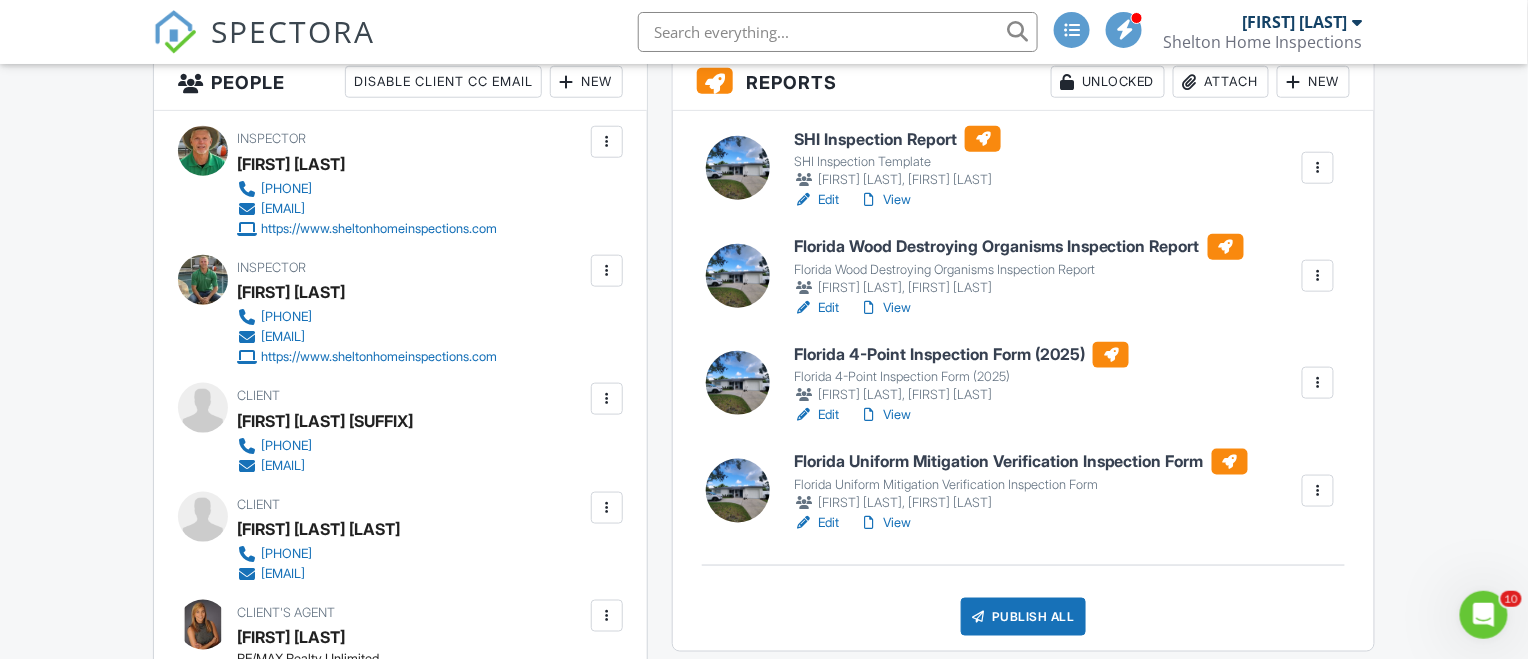 click on "Edit" at bounding box center [816, 415] 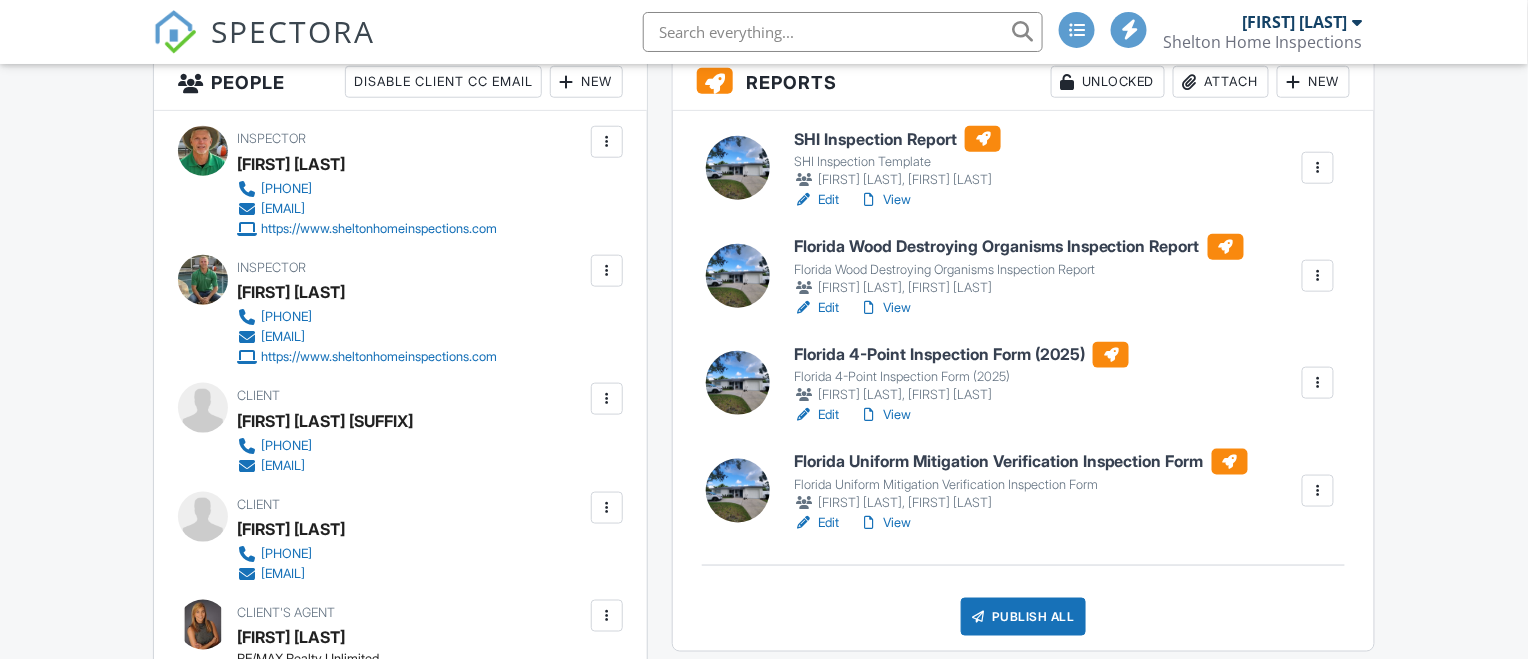 scroll, scrollTop: 533, scrollLeft: 0, axis: vertical 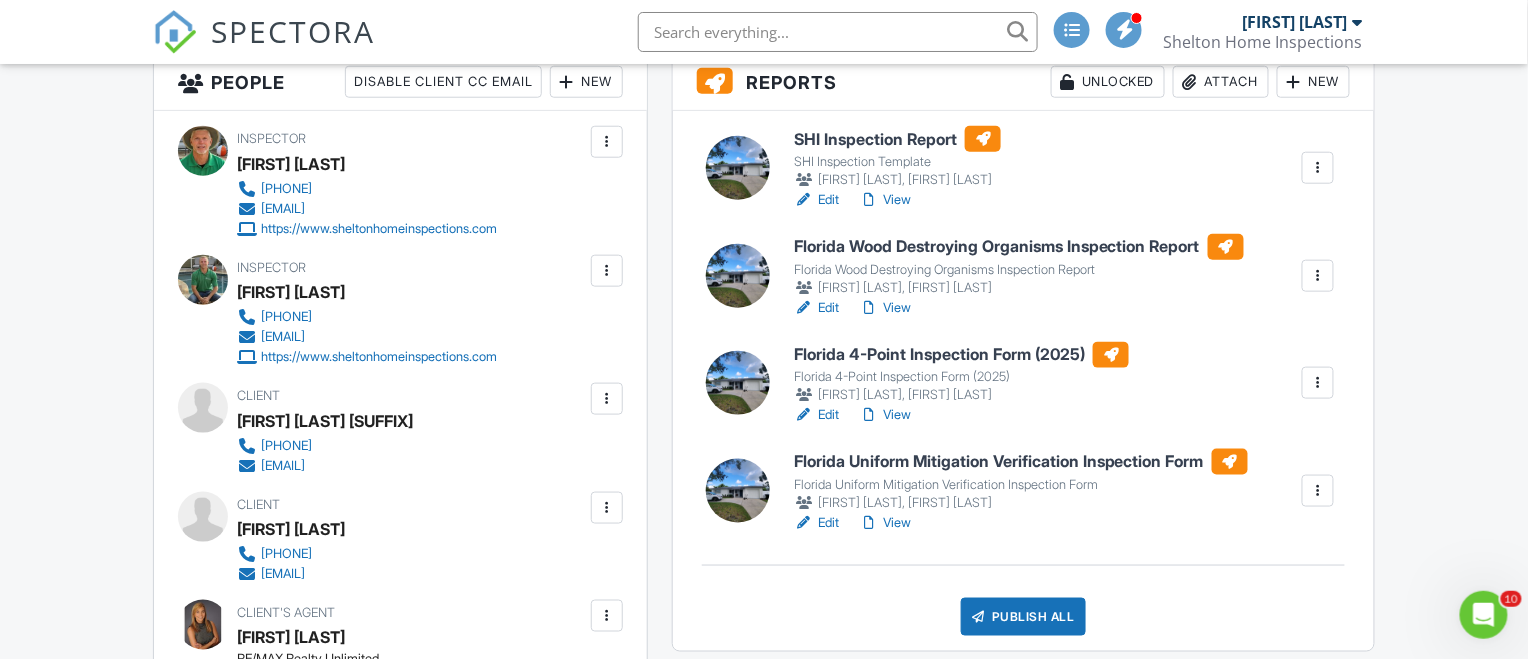 click on "View" at bounding box center (885, 523) 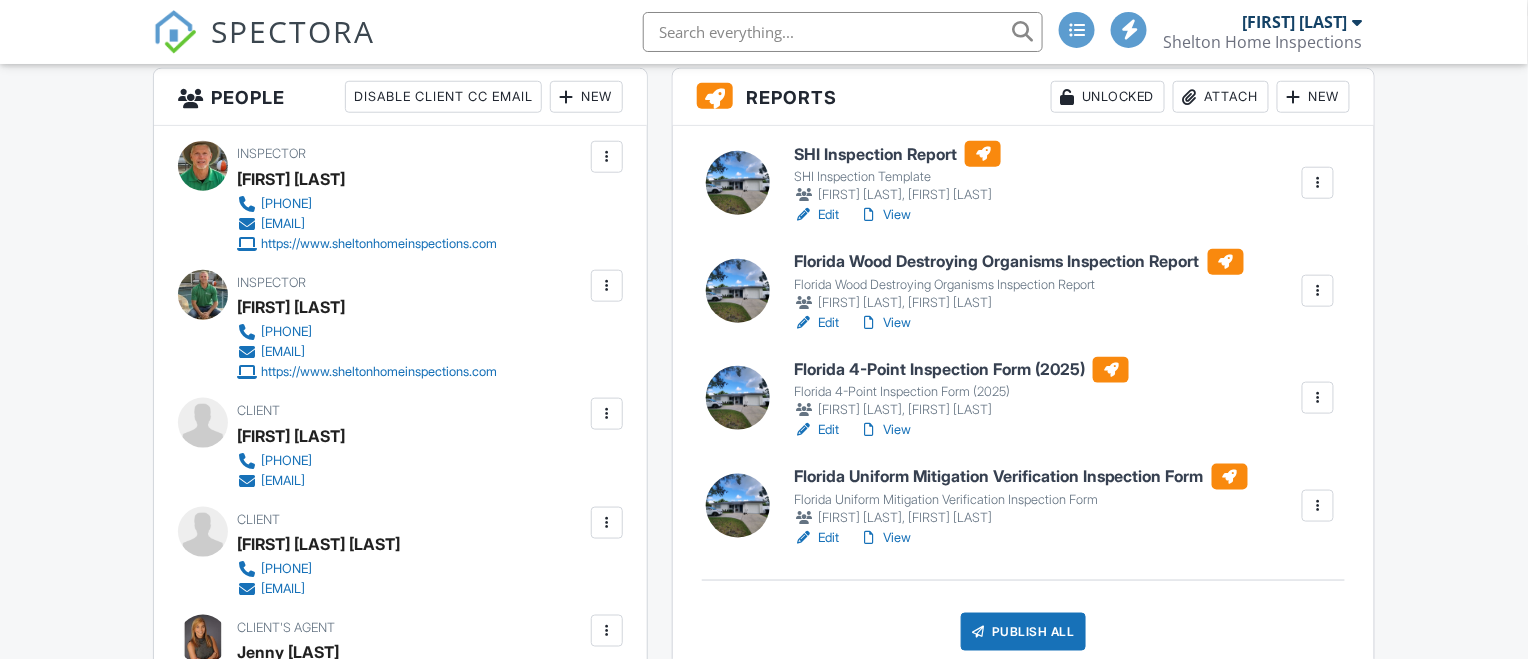scroll, scrollTop: 533, scrollLeft: 0, axis: vertical 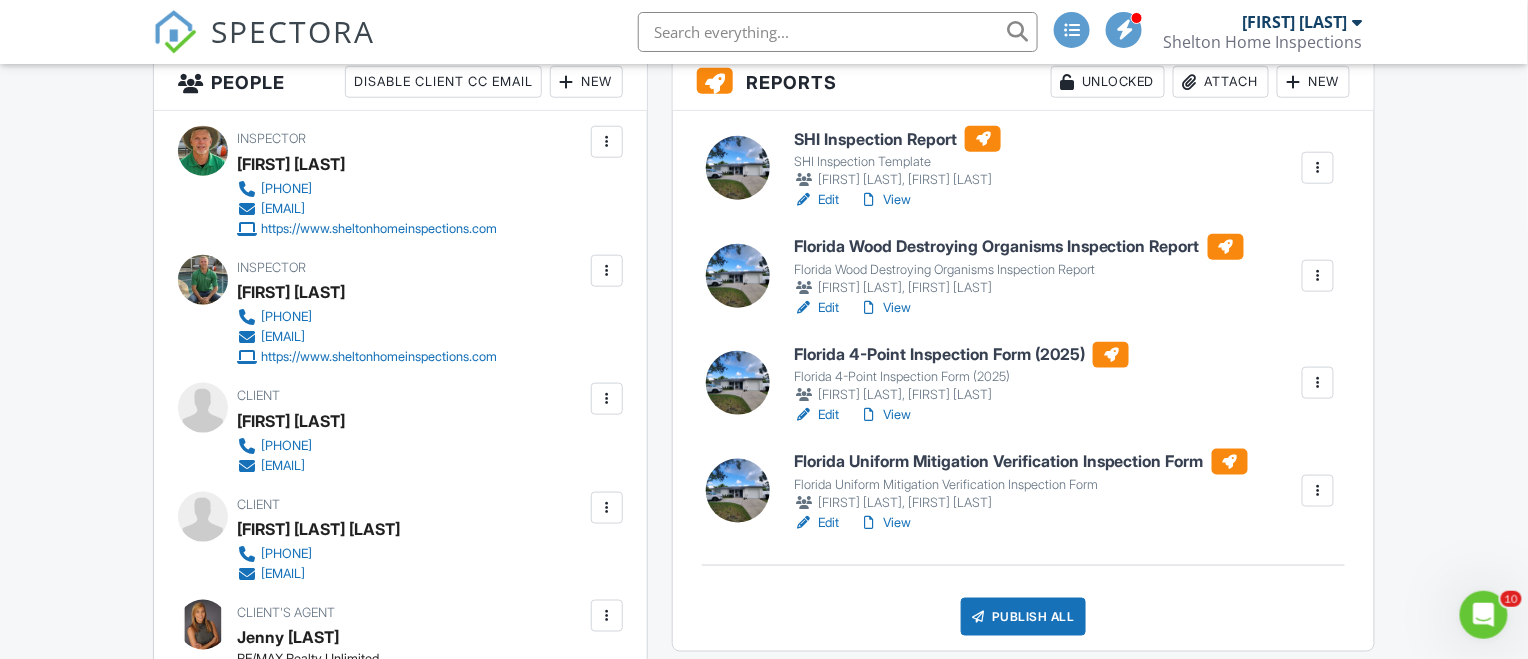 click on "View" at bounding box center (885, 308) 